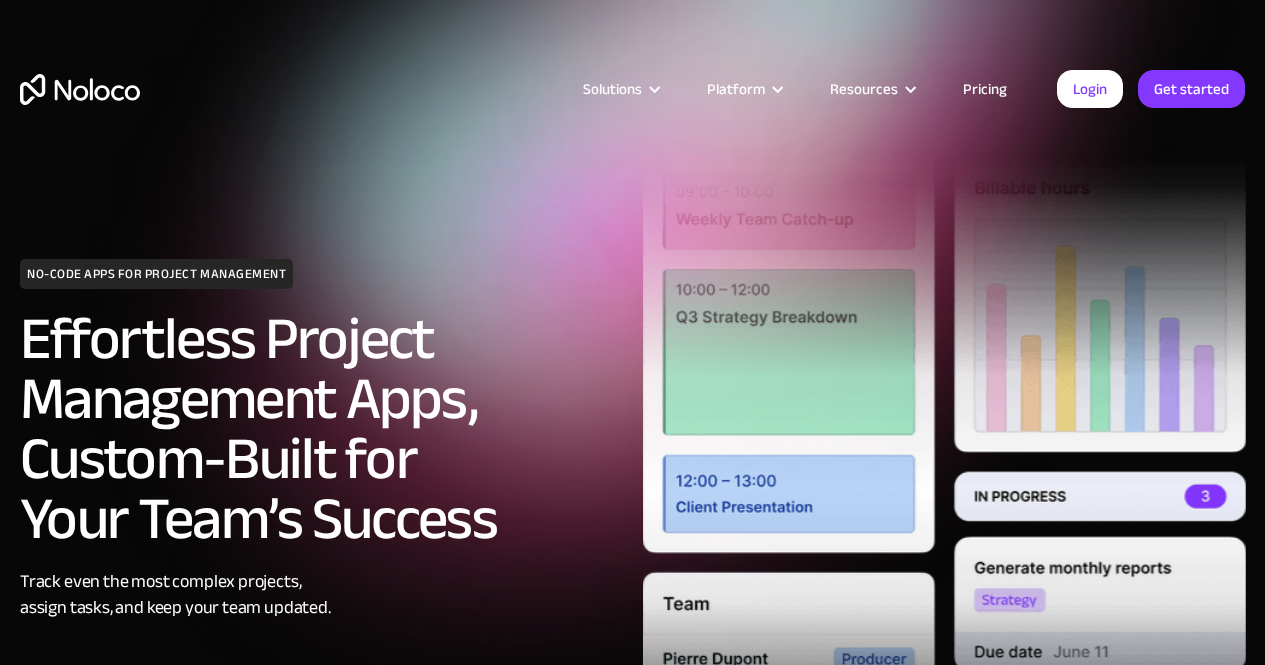 scroll, scrollTop: 0, scrollLeft: 0, axis: both 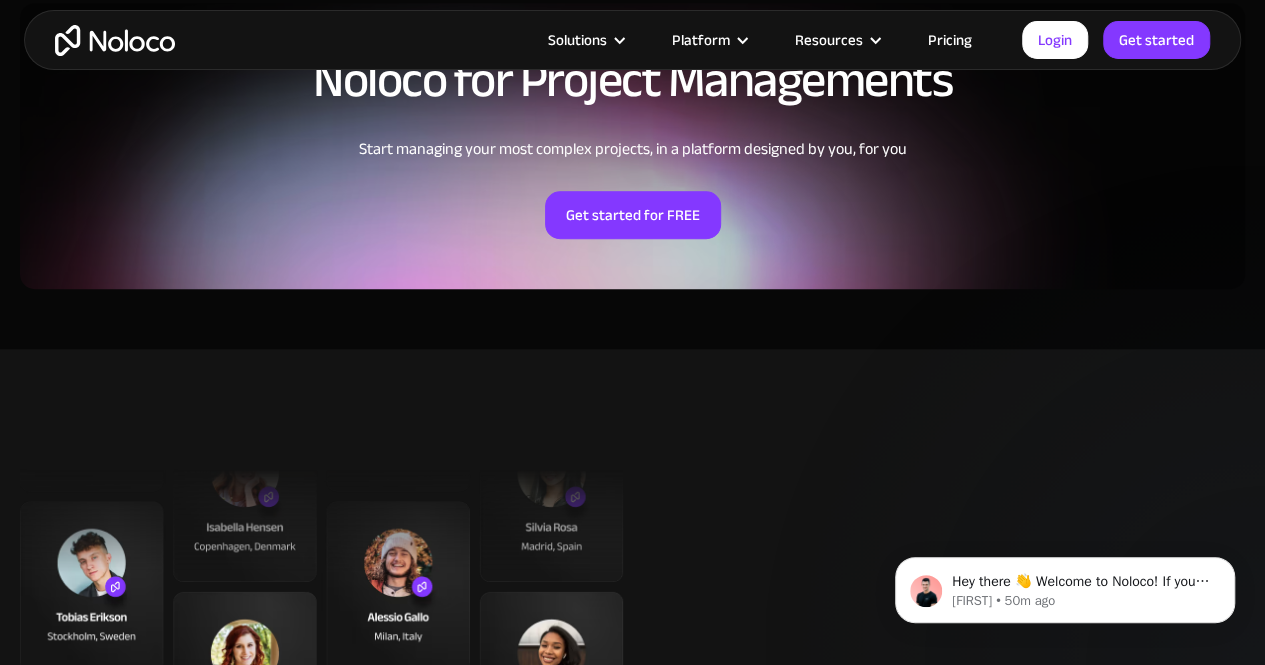 click on "Pricing" at bounding box center (950, 40) 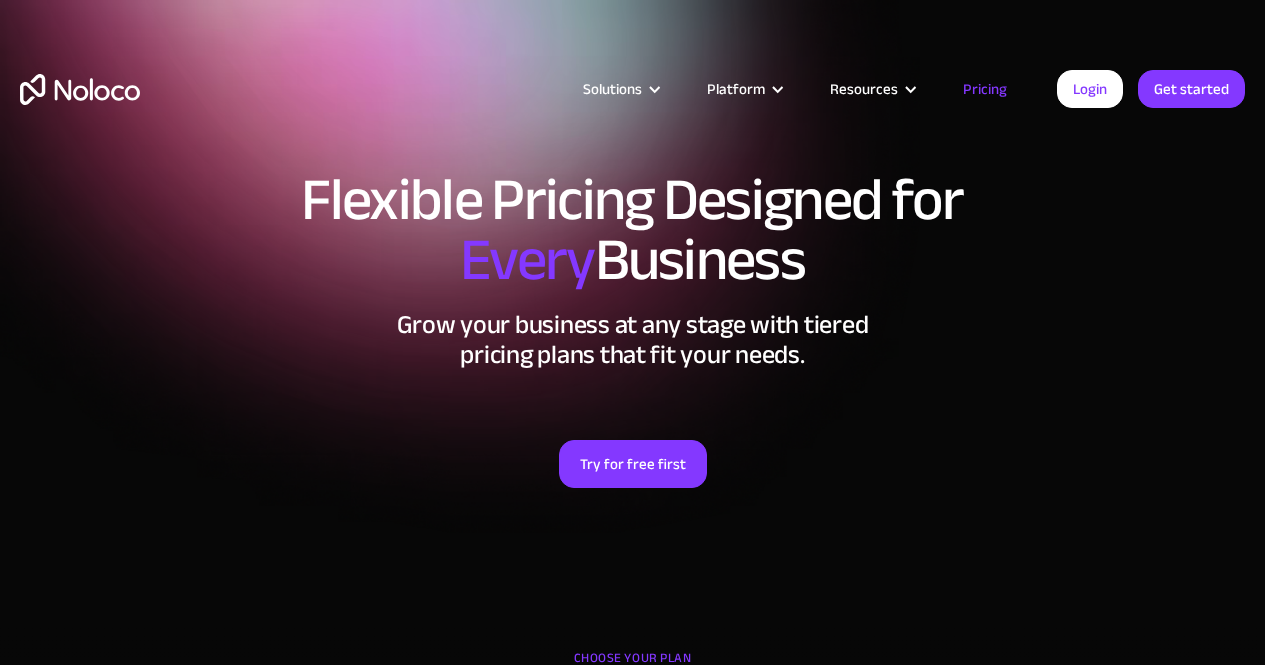scroll, scrollTop: 0, scrollLeft: 0, axis: both 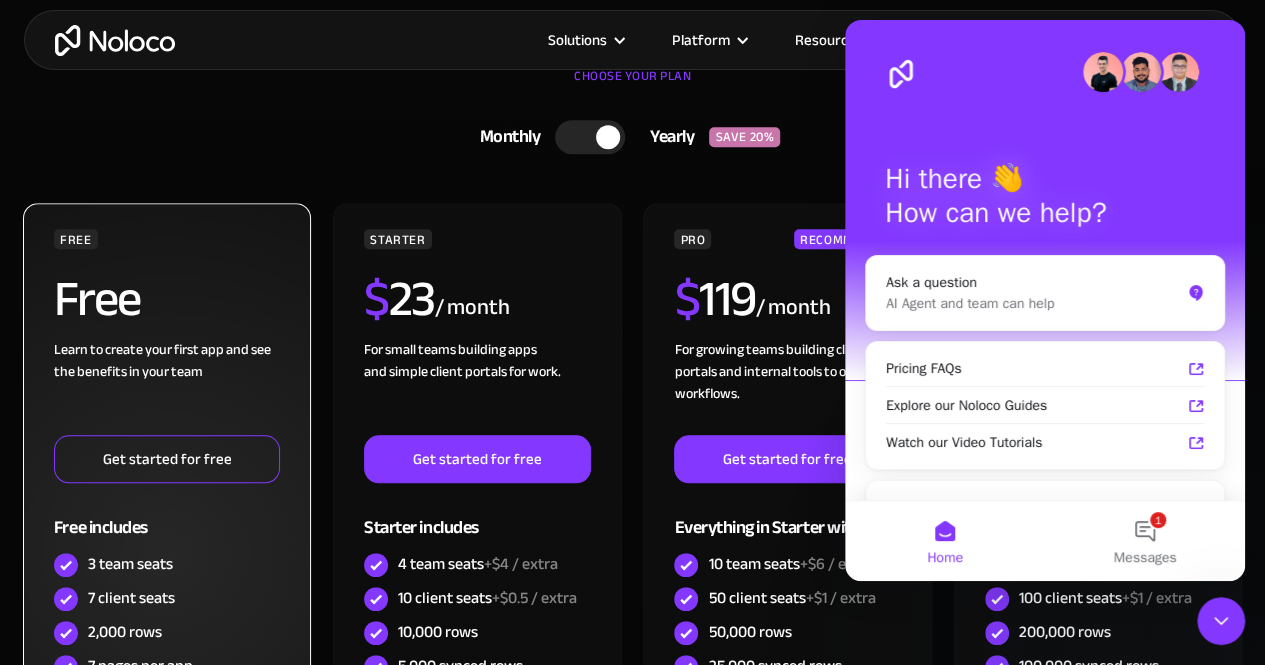 click on "Get started for free" at bounding box center (167, 459) 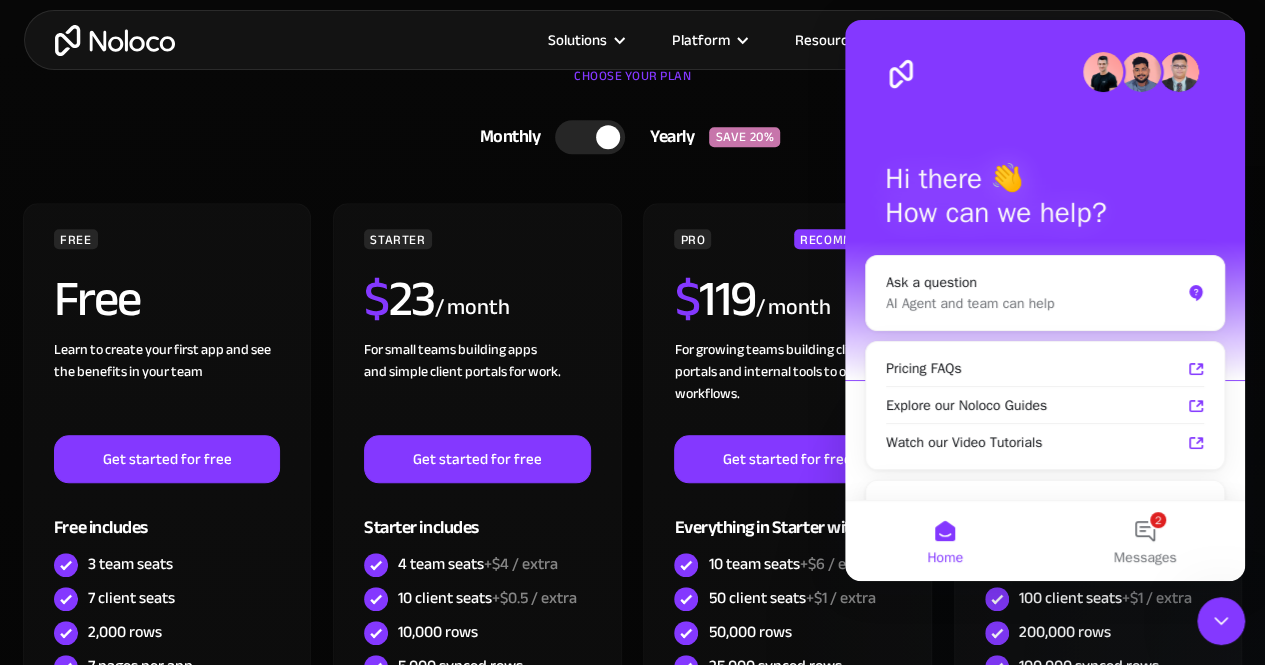 scroll, scrollTop: 0, scrollLeft: 0, axis: both 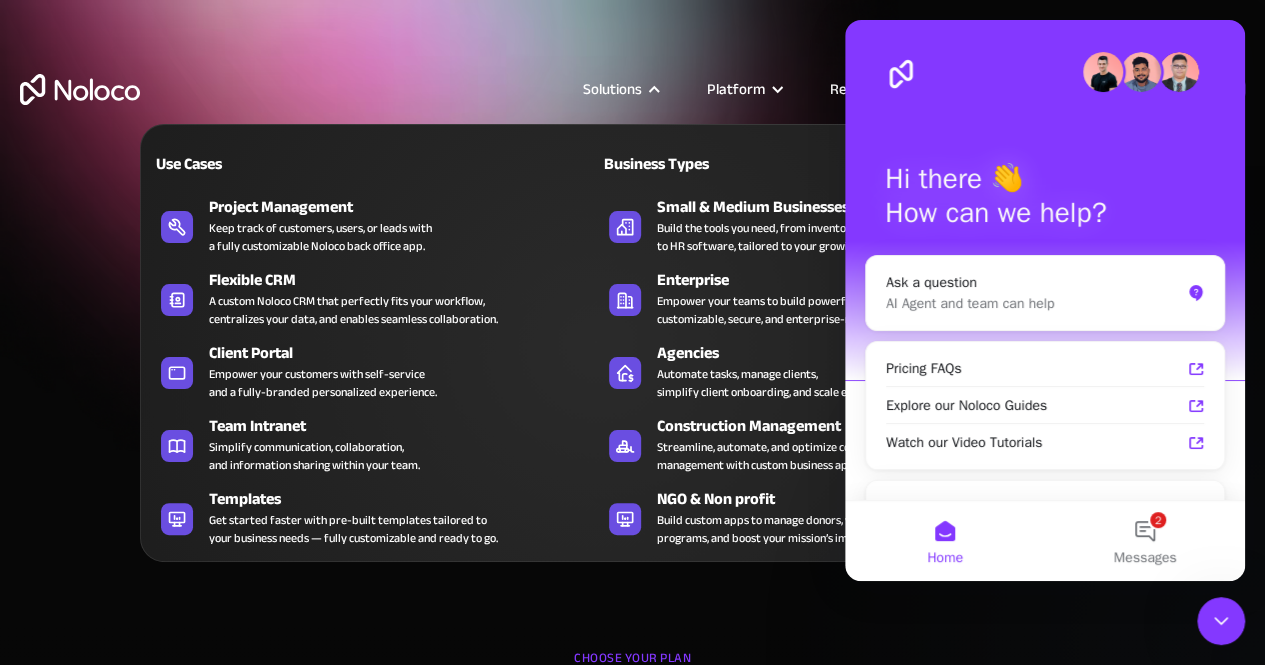 click at bounding box center [654, 89] 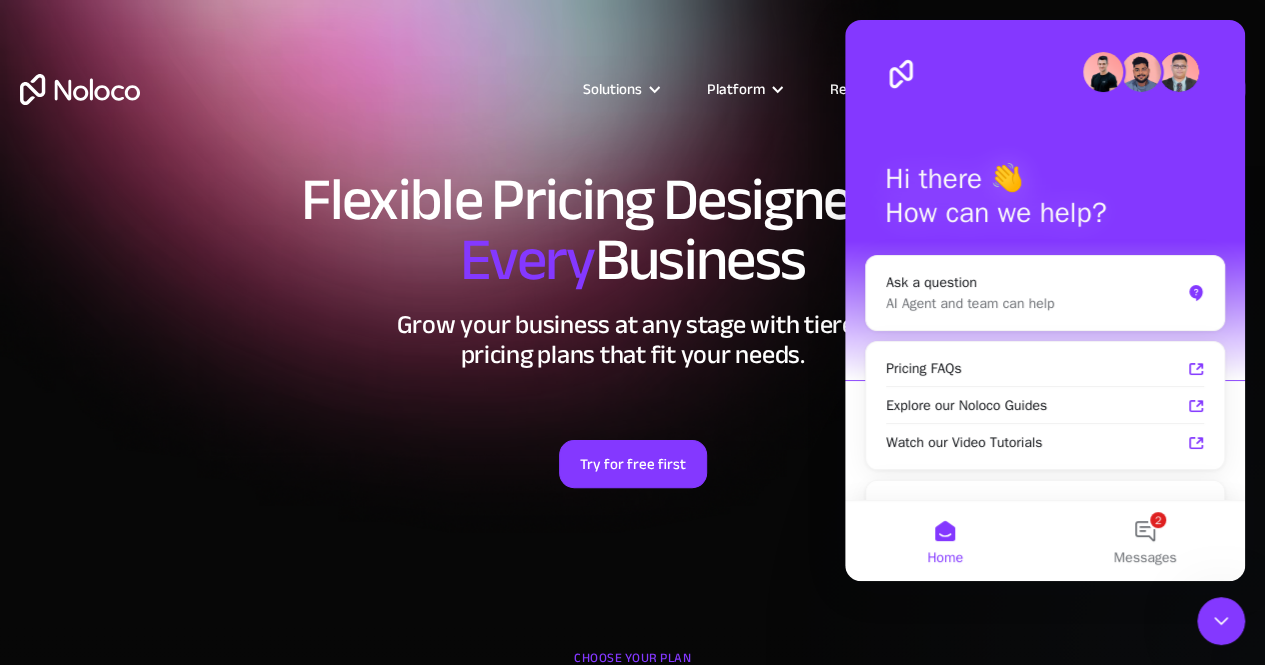 click at bounding box center [654, 89] 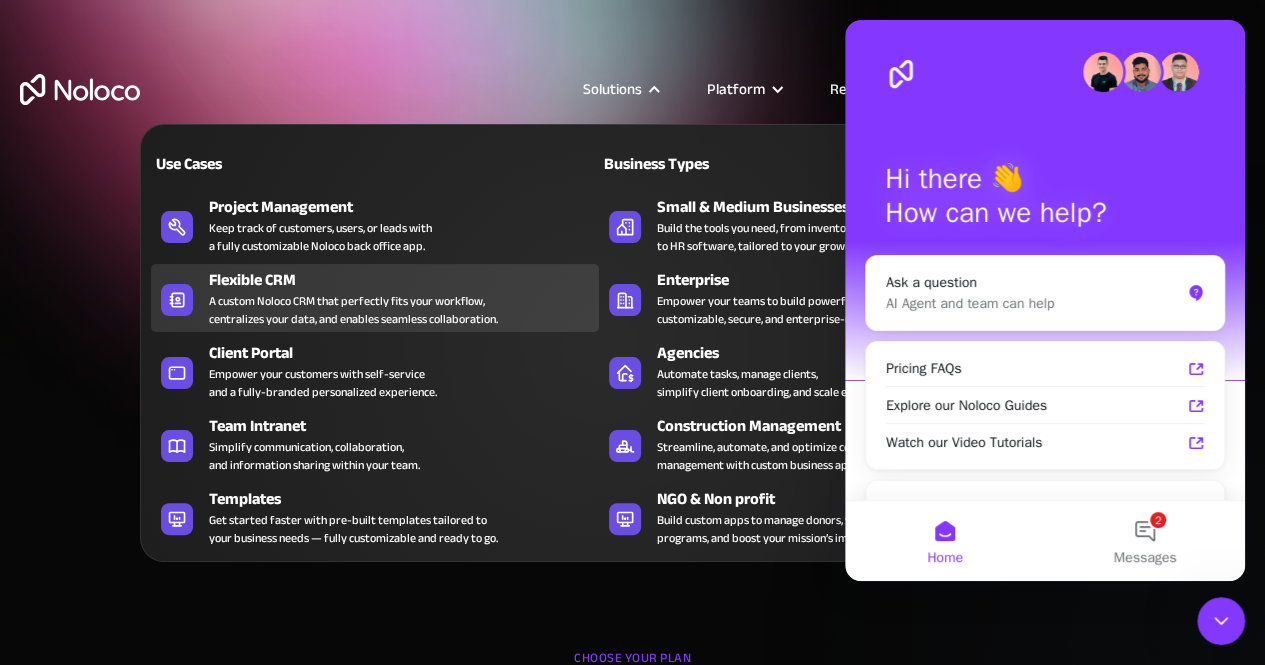 click on "A custom Noloco CRM that perfectly fits your workflow,  centralizes your data, and enables seamless collaboration." at bounding box center (353, 310) 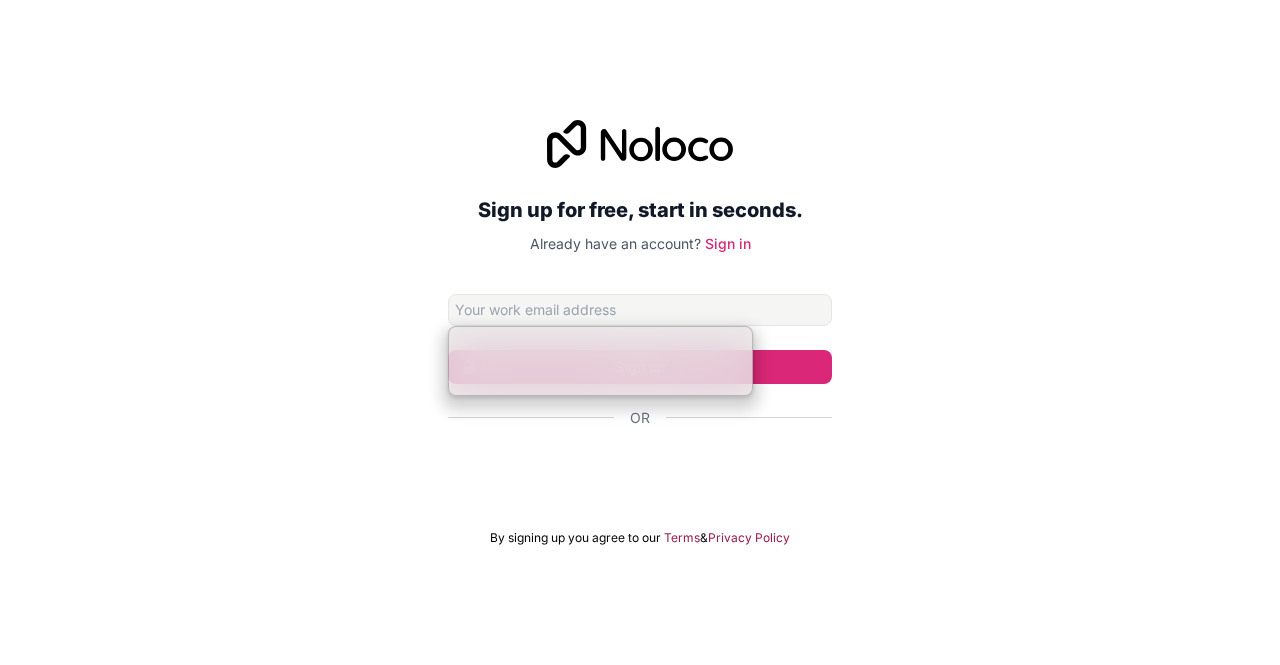 scroll, scrollTop: 0, scrollLeft: 0, axis: both 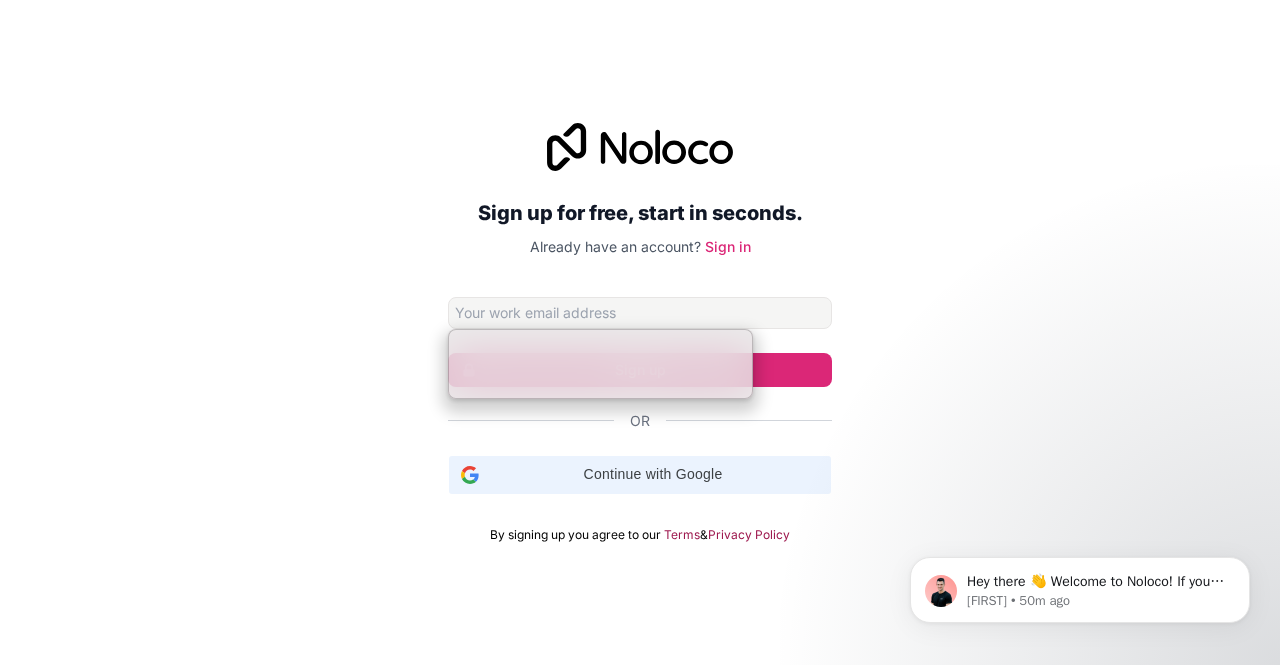 click on "Continue with Google" at bounding box center [653, 474] 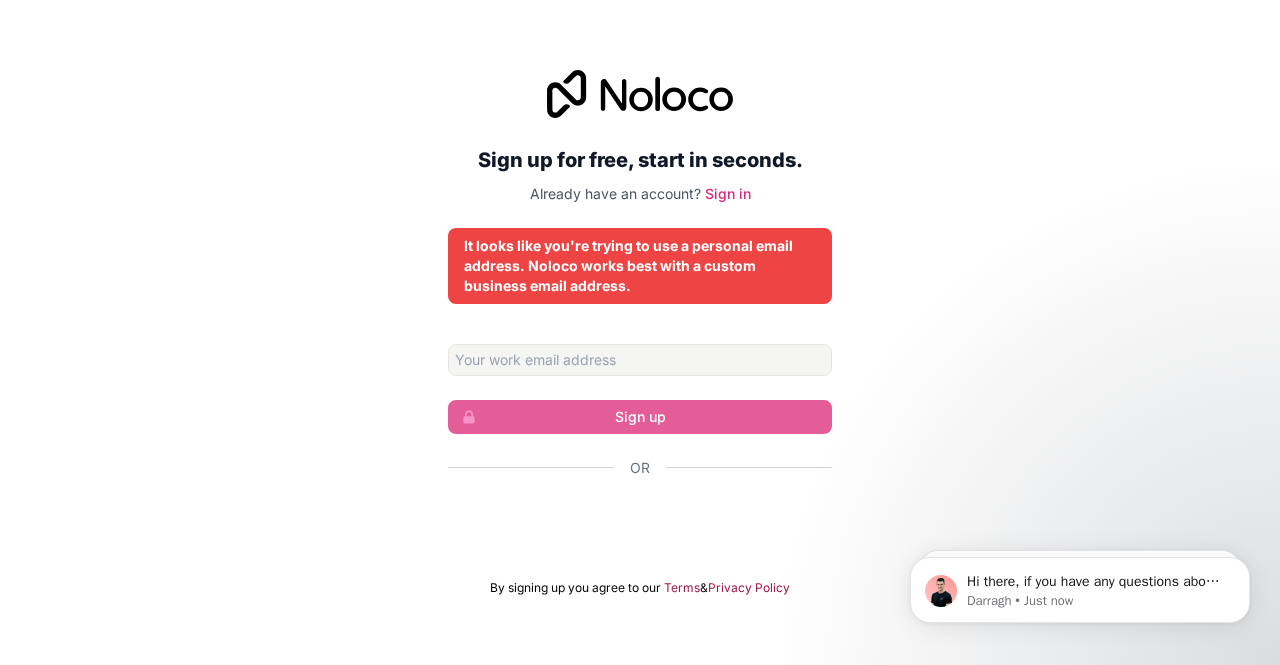 click on "Sign up for free, start in seconds. Already have an account? Sign in It looks like you're trying to use a personal email address. Noloco works best with a custom business email address. Sign up Or By signing up you agree to our    Terms  &  Privacy Policy" at bounding box center (640, 333) 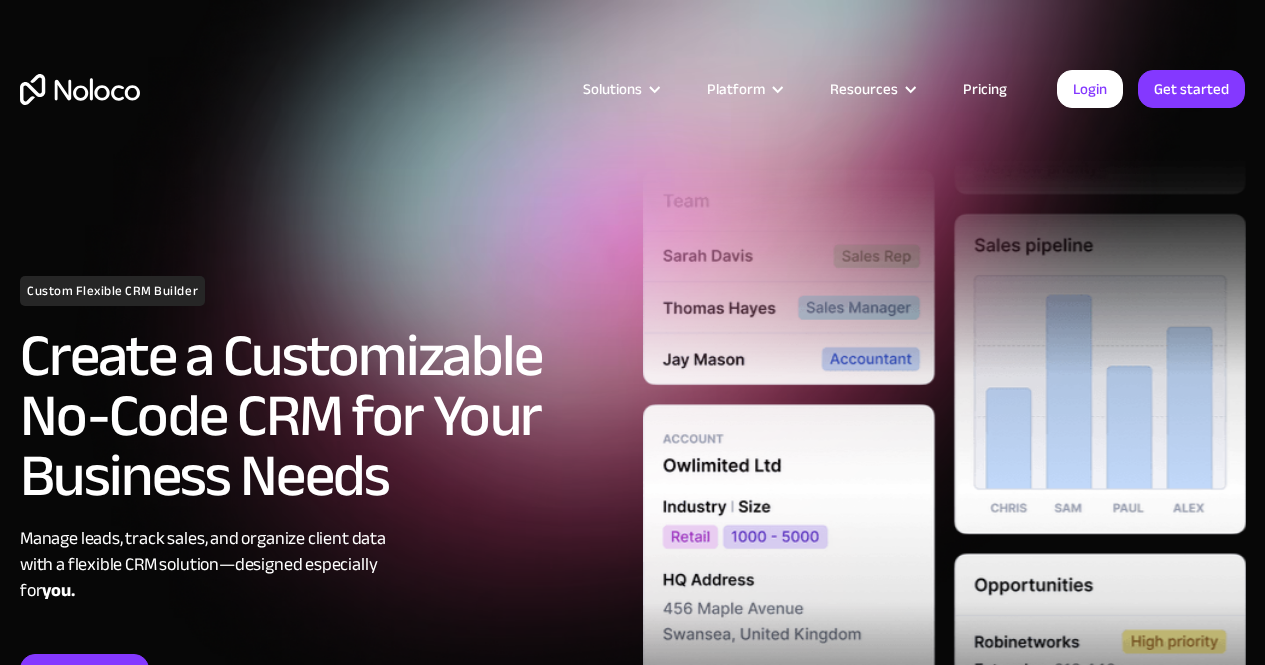 scroll, scrollTop: 797, scrollLeft: 0, axis: vertical 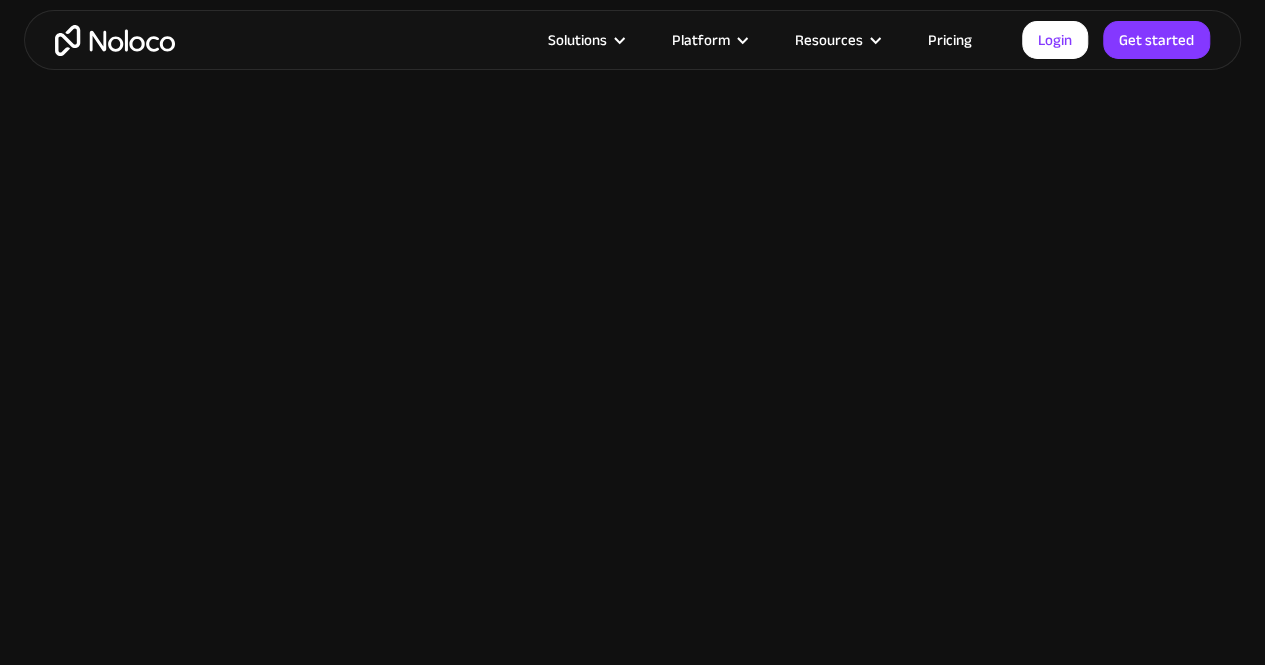 drag, startPoint x: 0, startPoint y: 0, endPoint x: 1279, endPoint y: 153, distance: 1288.1188 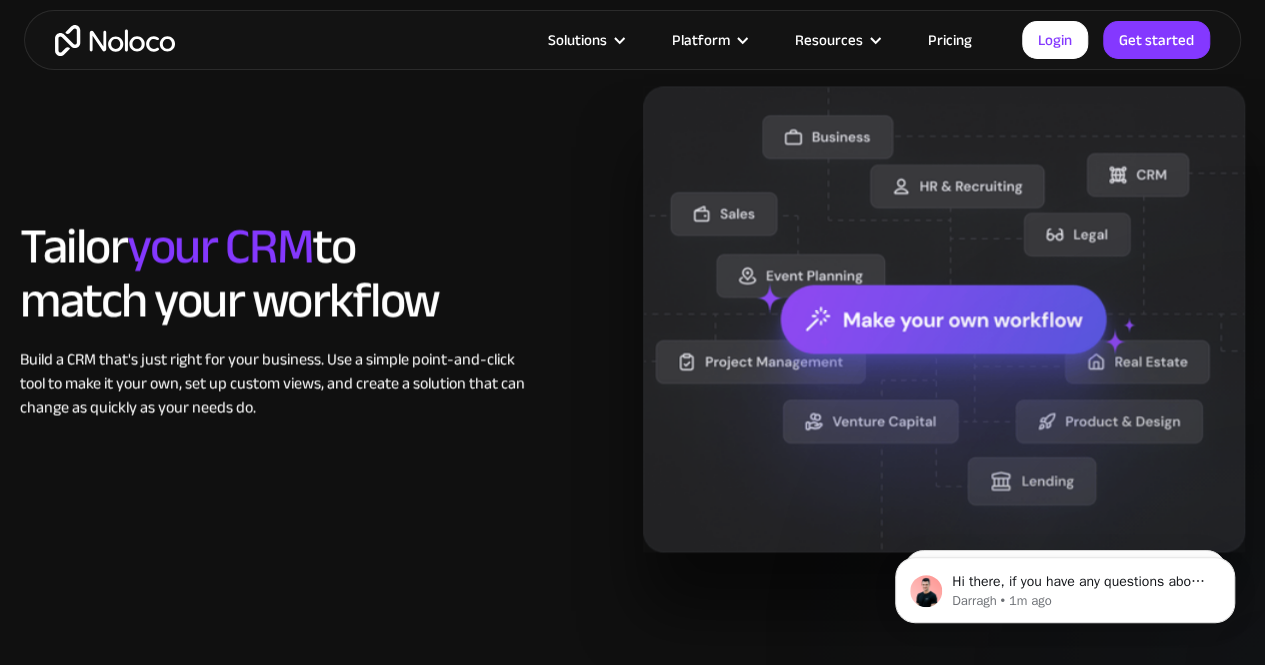 scroll, scrollTop: 0, scrollLeft: 0, axis: both 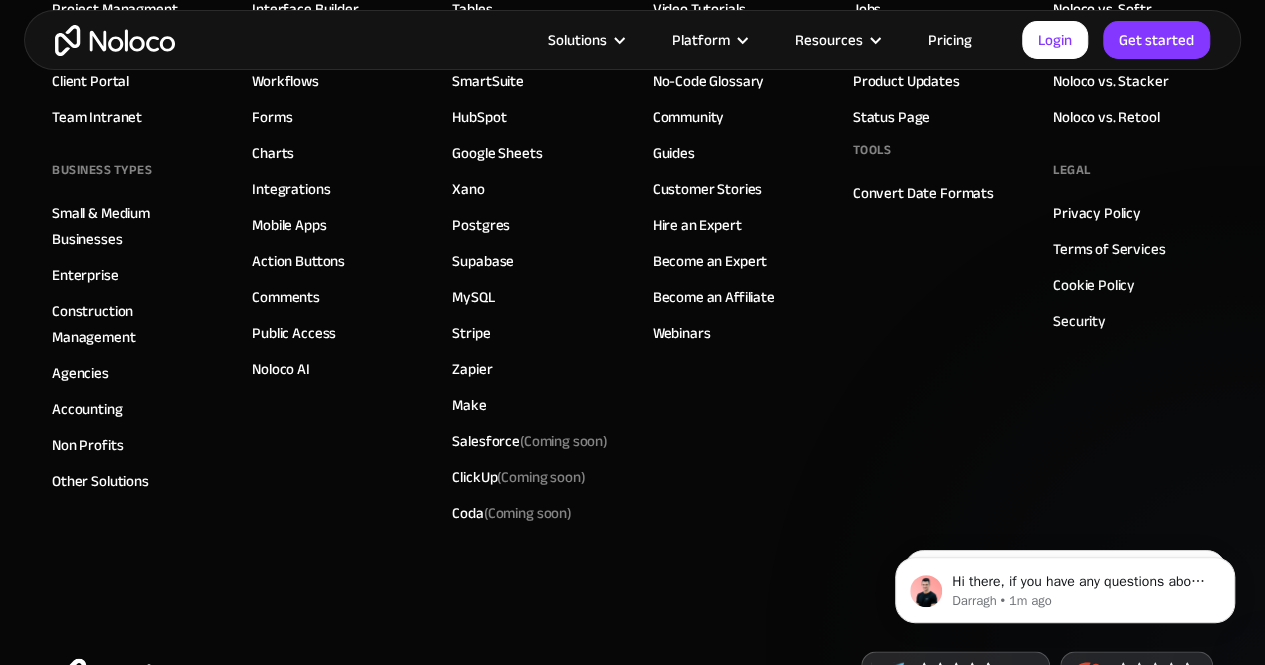 click on "Hi there, if you have any questions about our pricing, just let us know! [NAME] [NAME] • 1m ago Hey there 👋 Welcome to Noloco!   If you have any questions, just reply to this message. [NAME] [NAME] • 51m ago" at bounding box center (1065, 585) 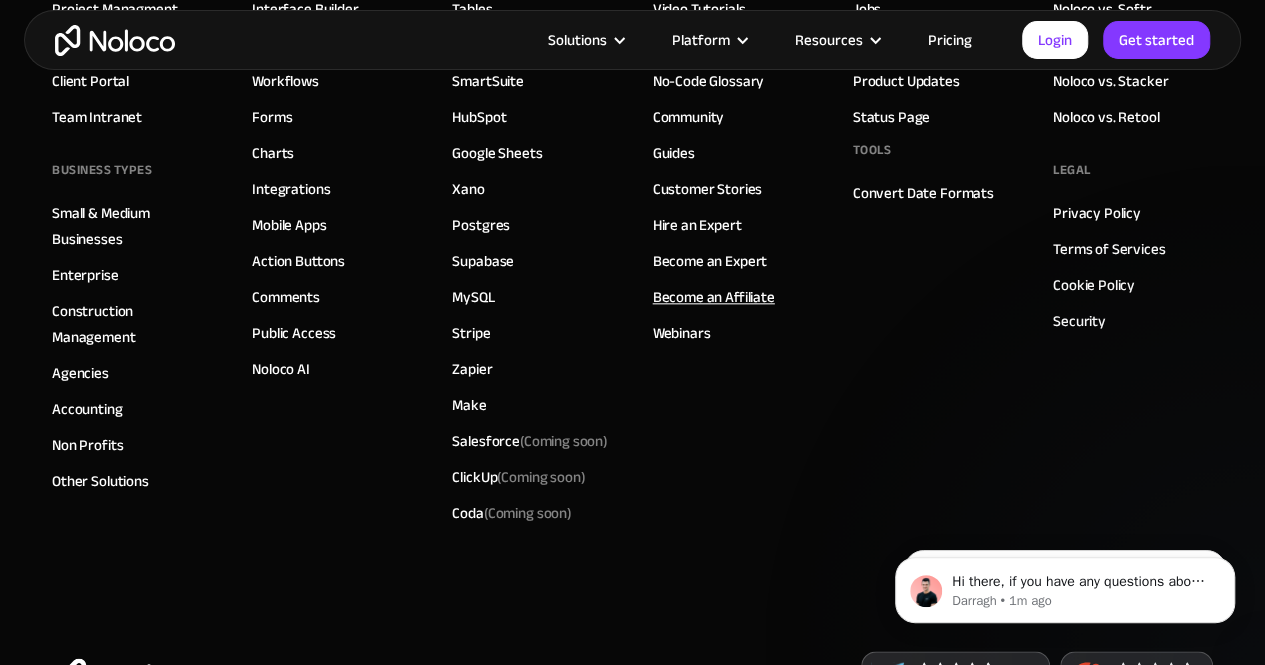 click on "Become an Affiliate" at bounding box center [714, 297] 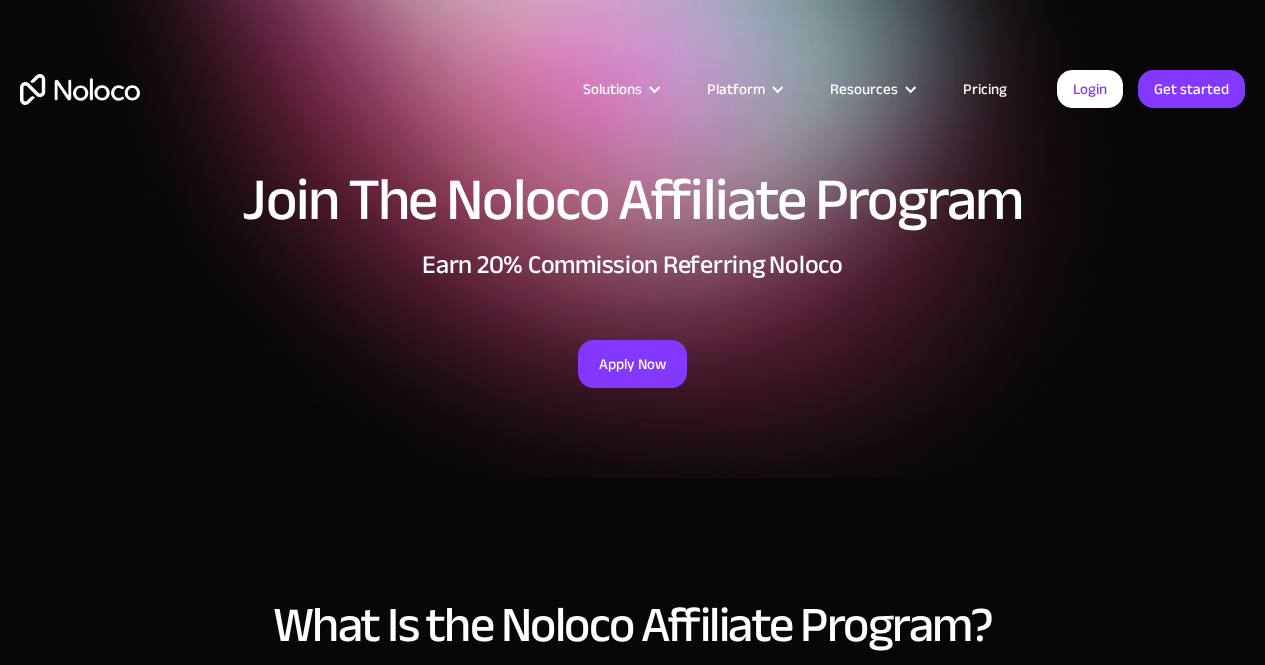 scroll, scrollTop: 0, scrollLeft: 0, axis: both 